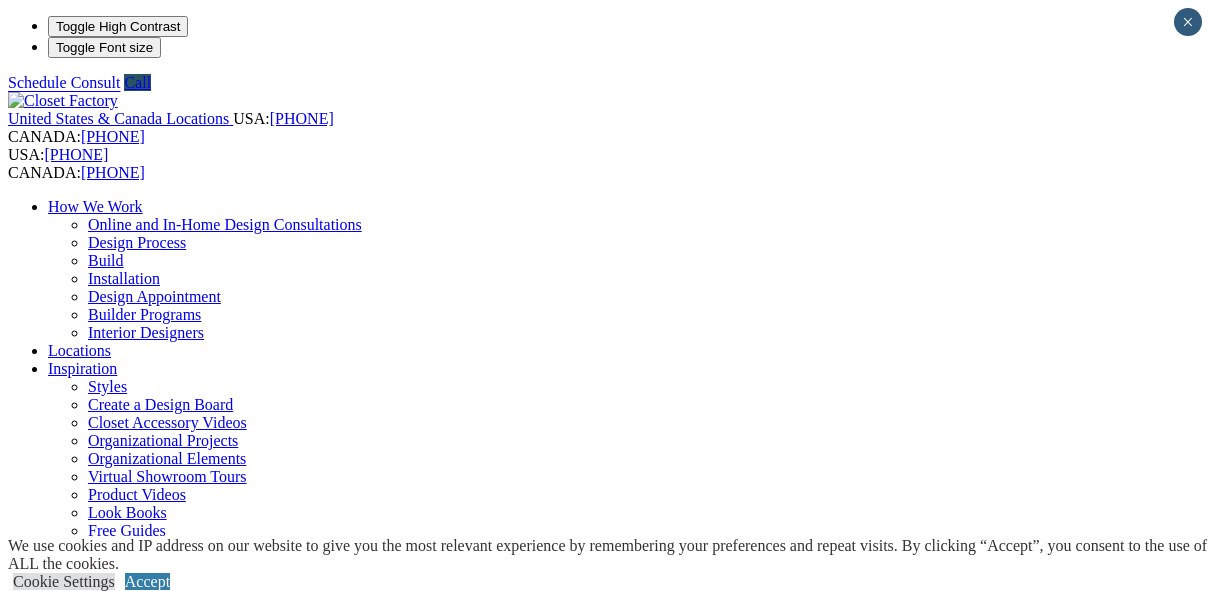 scroll, scrollTop: 0, scrollLeft: 0, axis: both 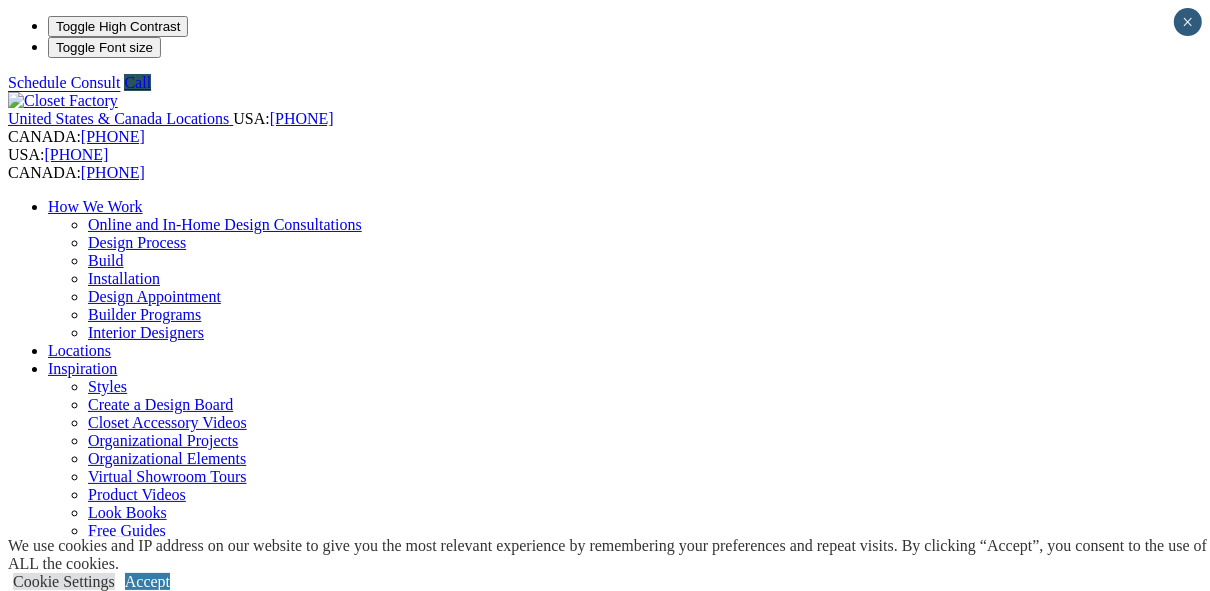 click on "Las Vegas & Surrounding Areas
[NUMBER] [STREET]  Las Vegas, [STATE] [ZIP] Welcome to Las Vegas Closet Factory. We offer the design and installation of custom home organization systems for Clark and Nye County Nevada, Washington and Iron Utah, and Mohave County Arizona. We measure every project’s success by our client’s happiness and satisfaction with the finished product. Our number one goal is to transform your home into an organized masterpiece.
[PHONE]
Schedule a Consult
Get Directions" at bounding box center (605, 2295) 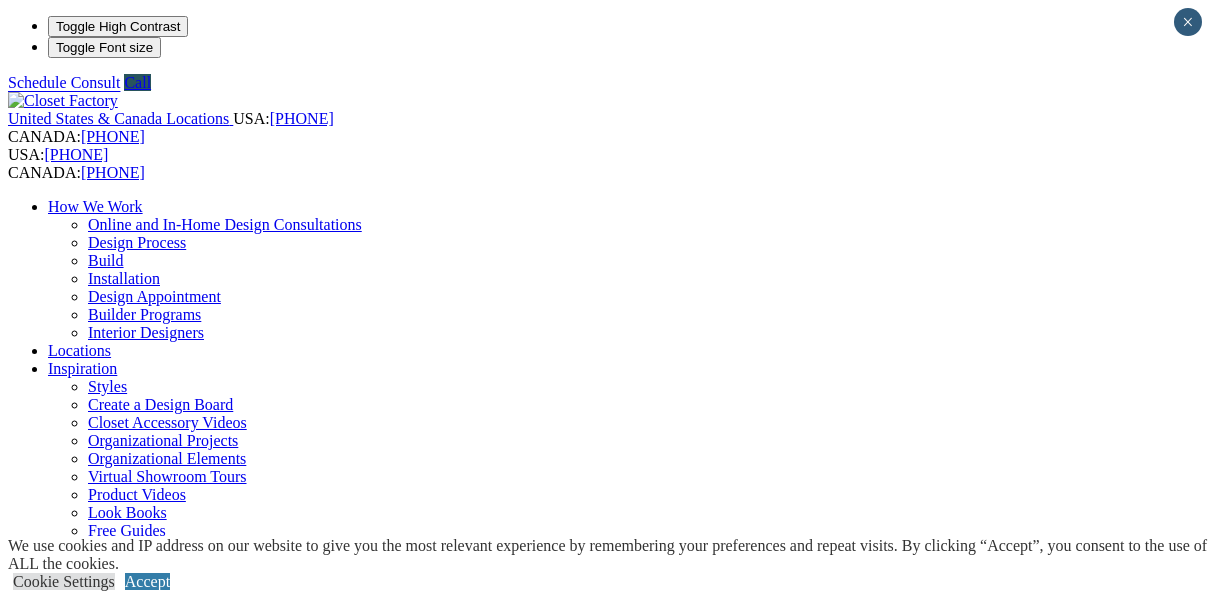 scroll, scrollTop: 0, scrollLeft: 0, axis: both 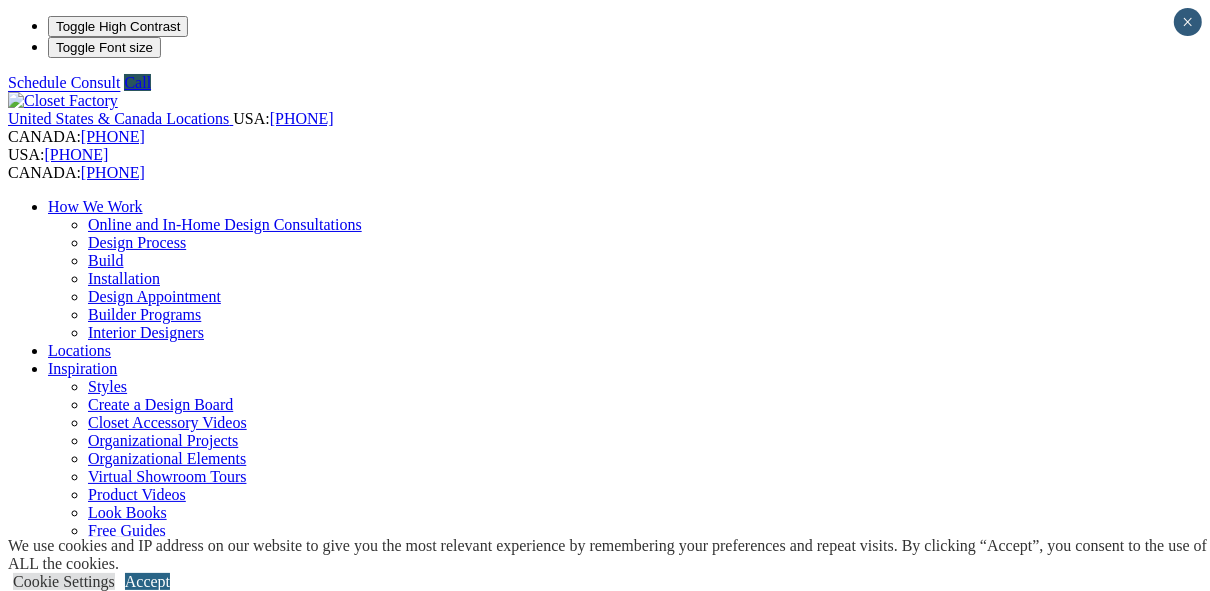 click on "Accept" at bounding box center (147, 581) 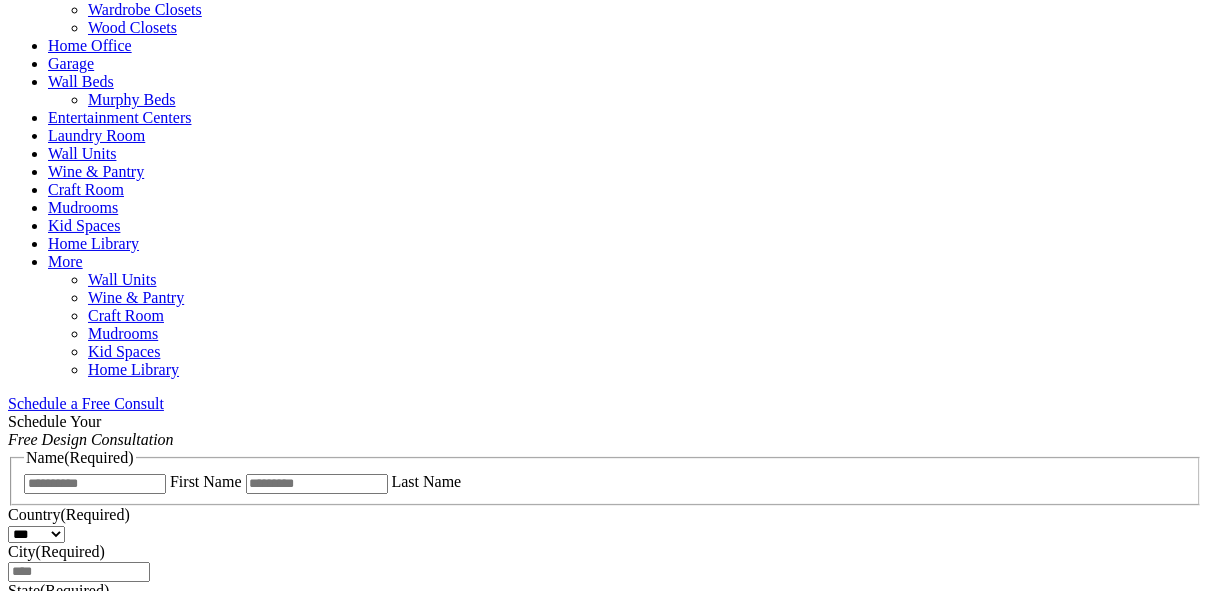 scroll, scrollTop: 960, scrollLeft: 0, axis: vertical 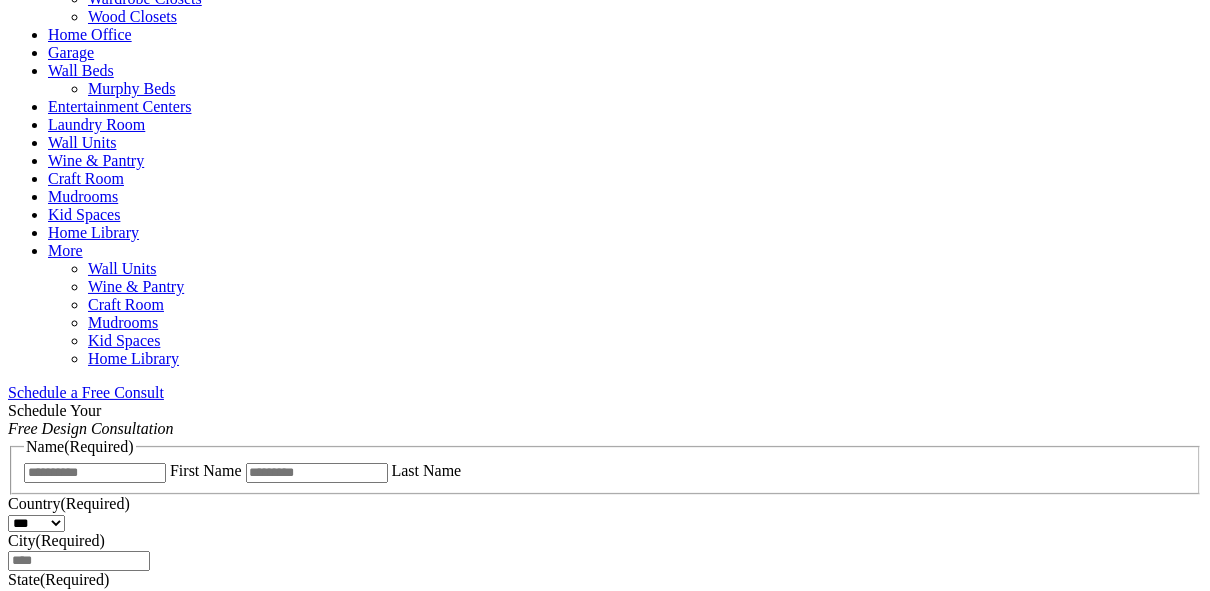 click on "CLOSE (X)" at bounding box center [46, 893] 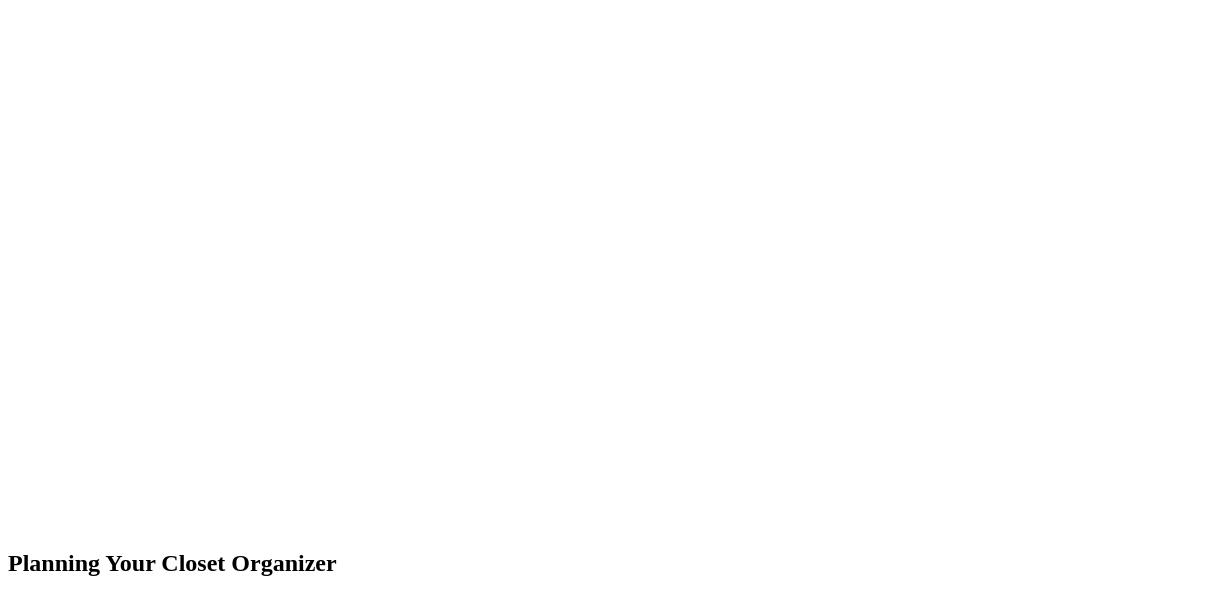scroll, scrollTop: 2320, scrollLeft: 0, axis: vertical 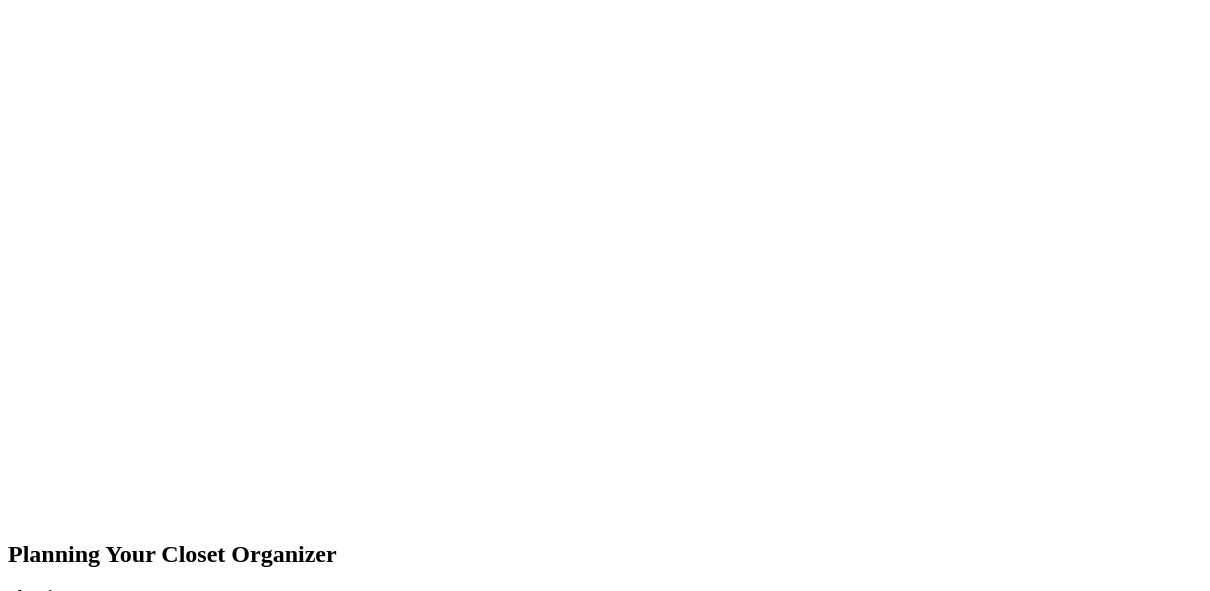 click on "next" at bounding box center (605, 1905) 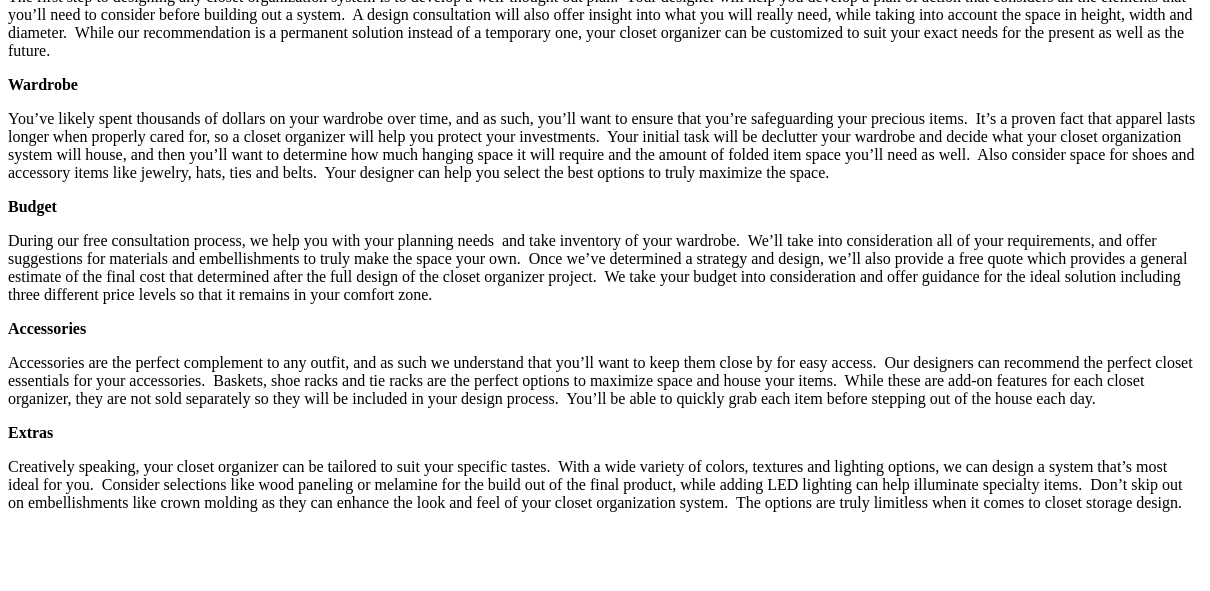 scroll, scrollTop: 2960, scrollLeft: 0, axis: vertical 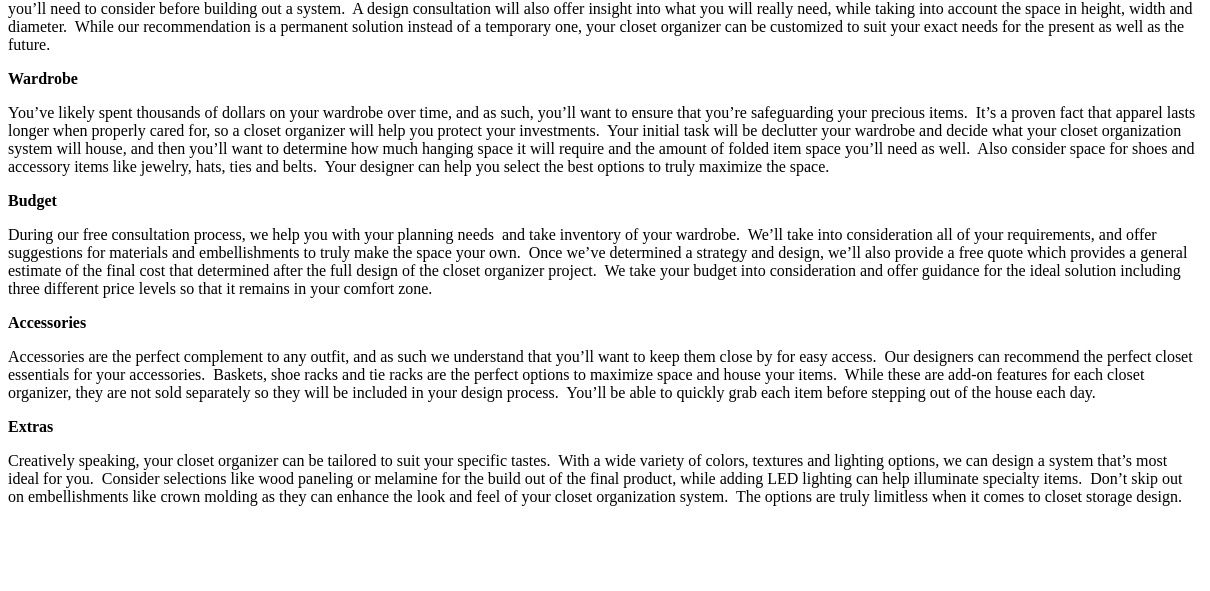 click on "Master walk-in closet organizer system includes plenty of drawers to free up floor space in the bedroom." at bounding box center (605, 1197) 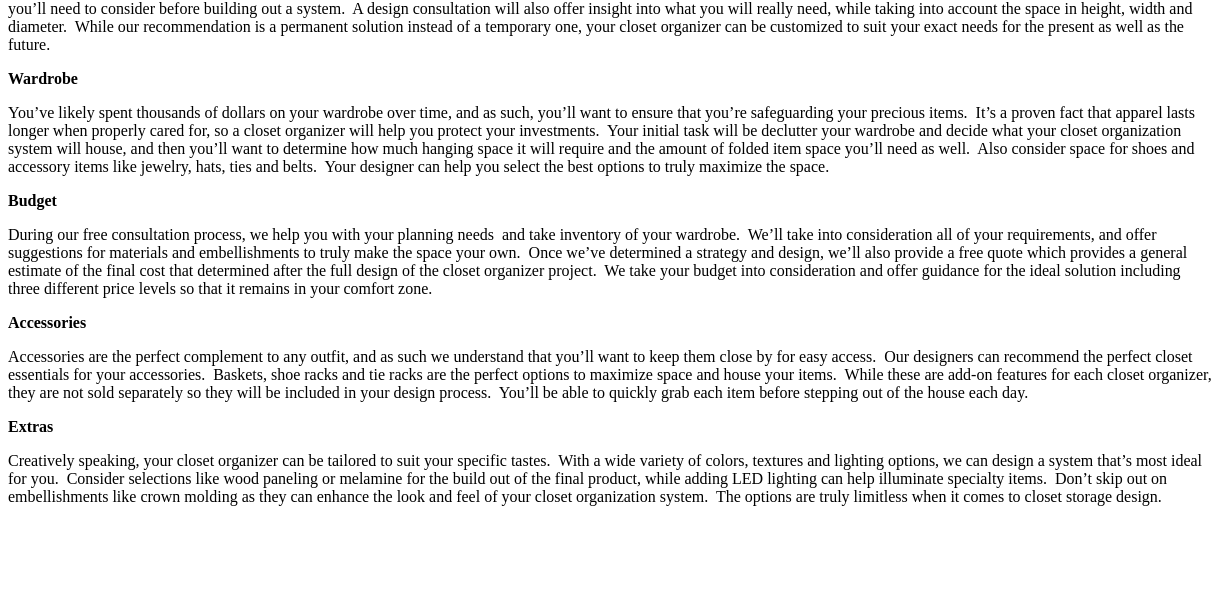 click at bounding box center [8, 6559] 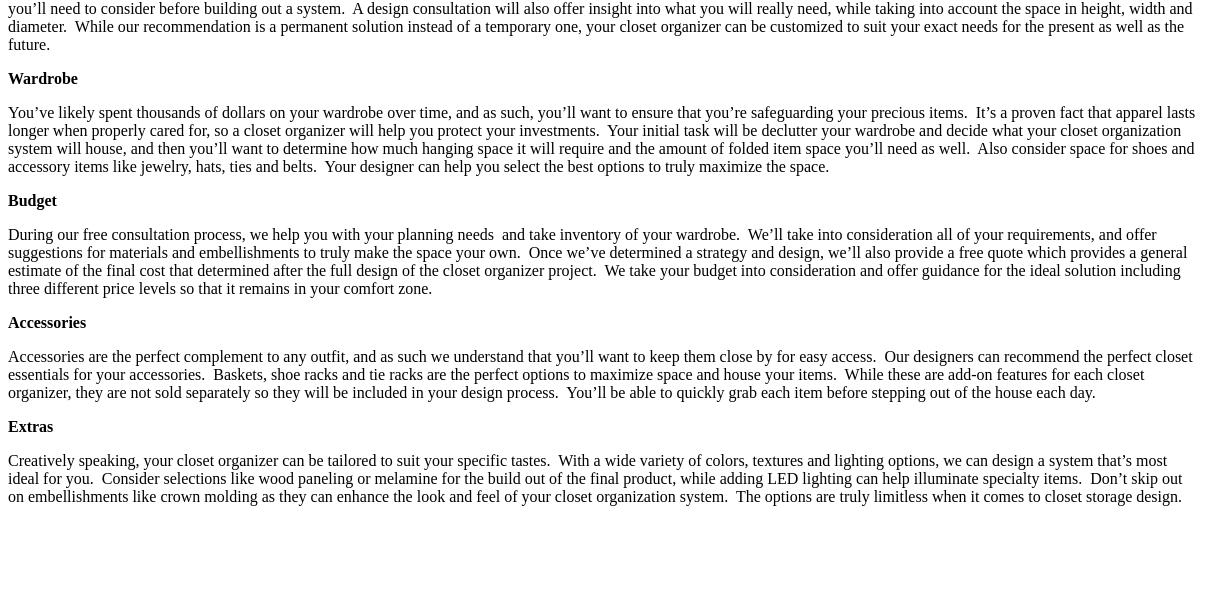 scroll, scrollTop: 3035, scrollLeft: 0, axis: vertical 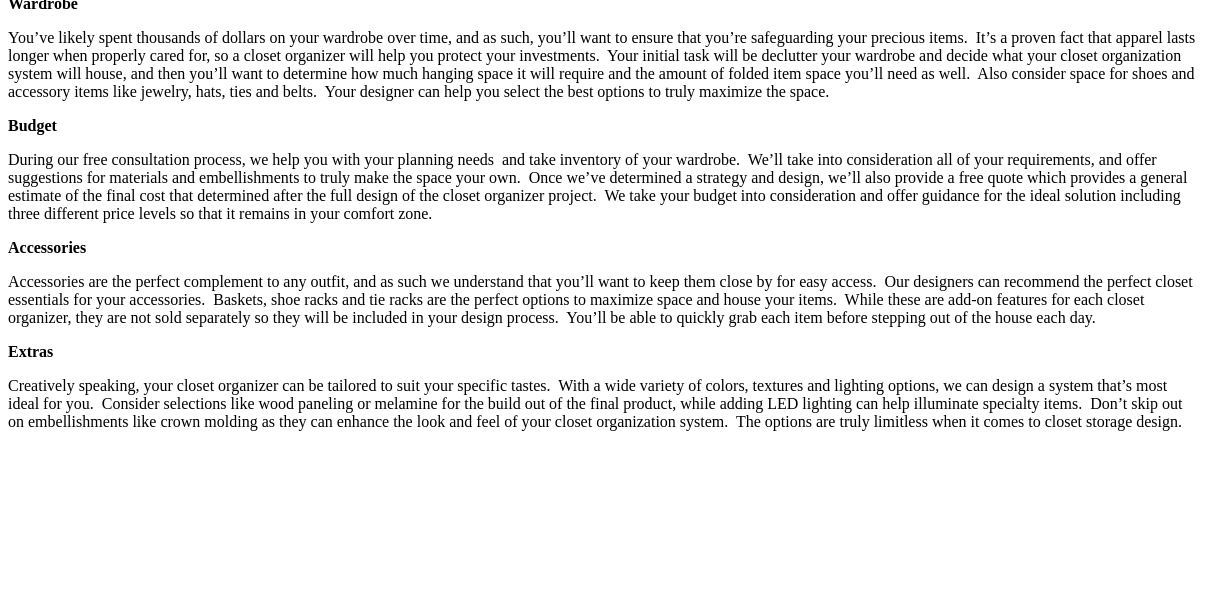 click on "Walk-in Closets" at bounding box center (139, -2095) 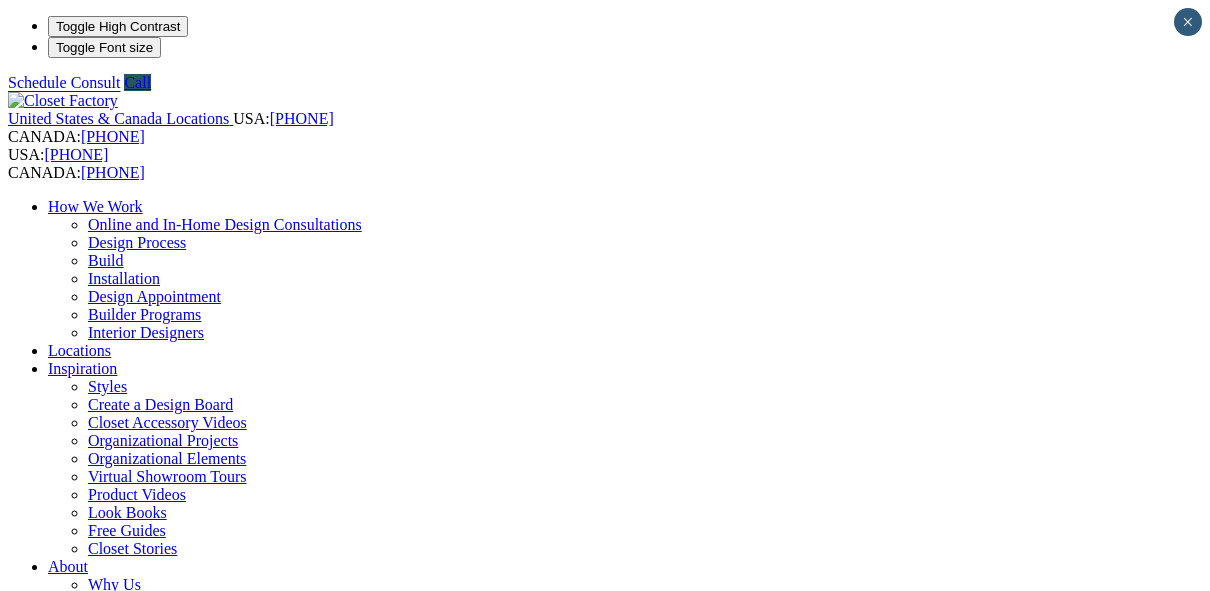 scroll, scrollTop: 0, scrollLeft: 0, axis: both 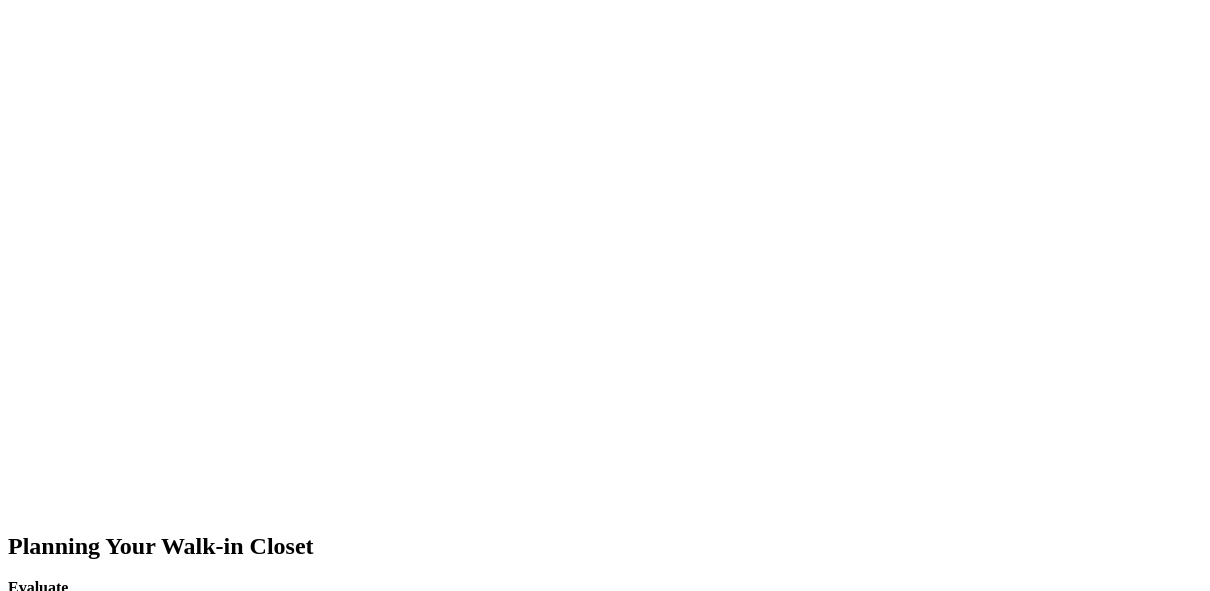 click on "next" at bounding box center (605, 1685) 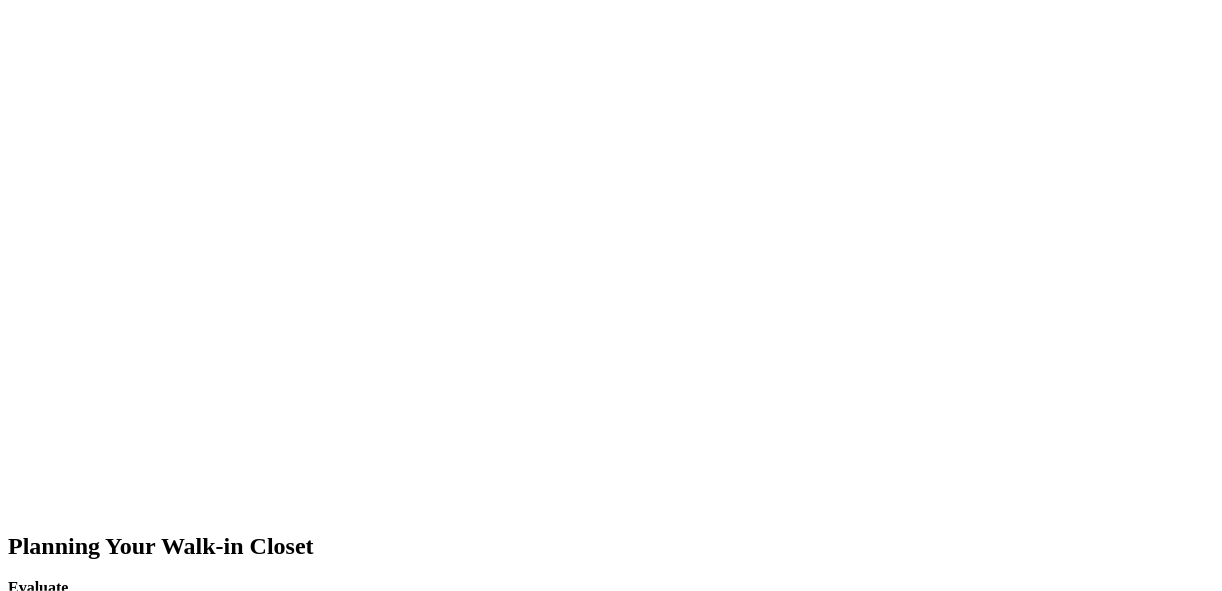click at bounding box center (8, 10401) 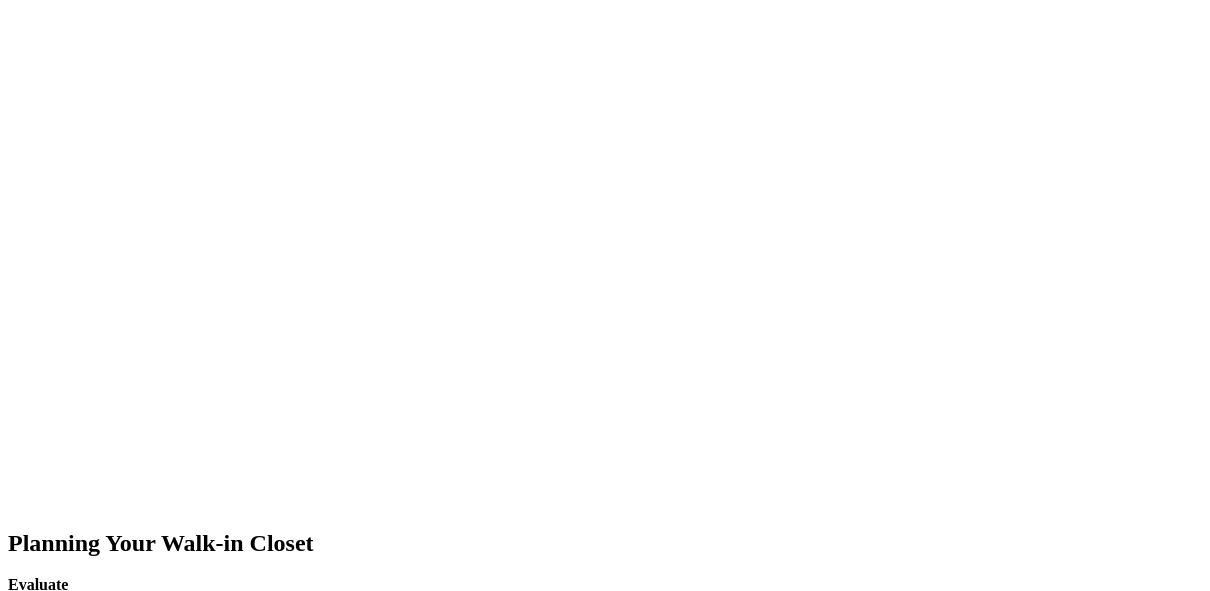 scroll, scrollTop: 2480, scrollLeft: 0, axis: vertical 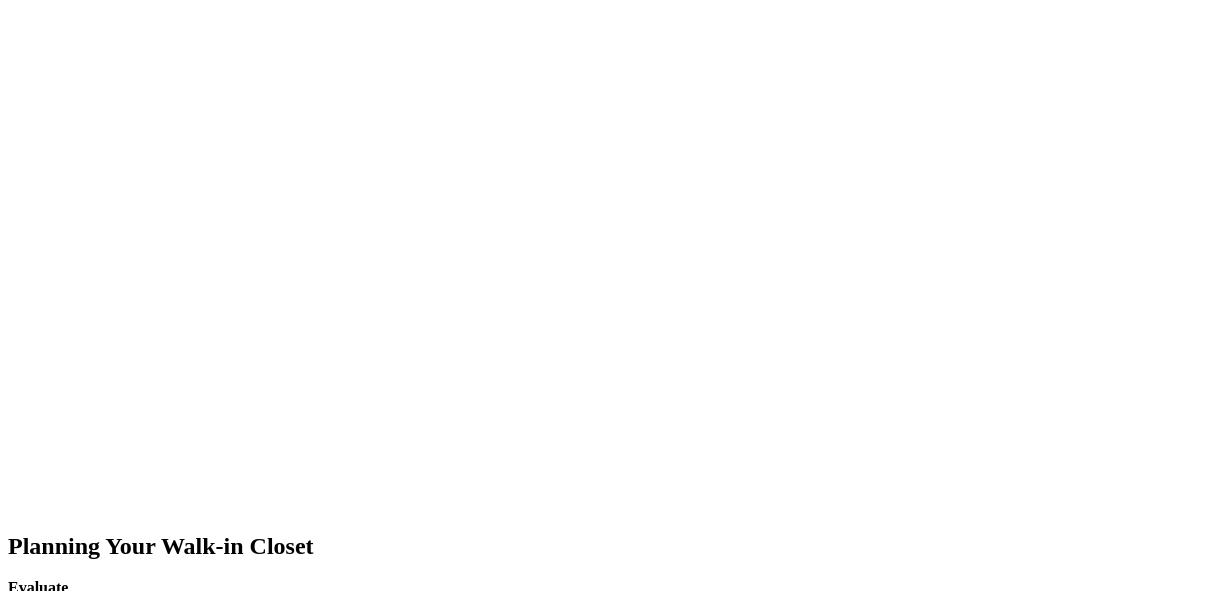 click on "next" at bounding box center (605, 1685) 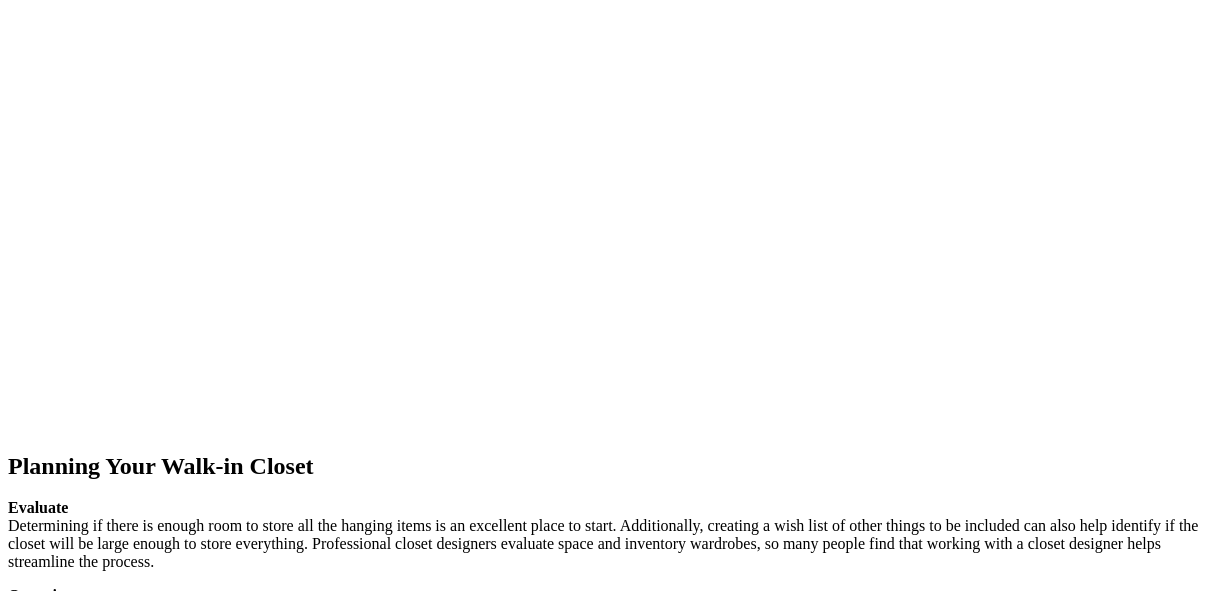 scroll, scrollTop: 2480, scrollLeft: 0, axis: vertical 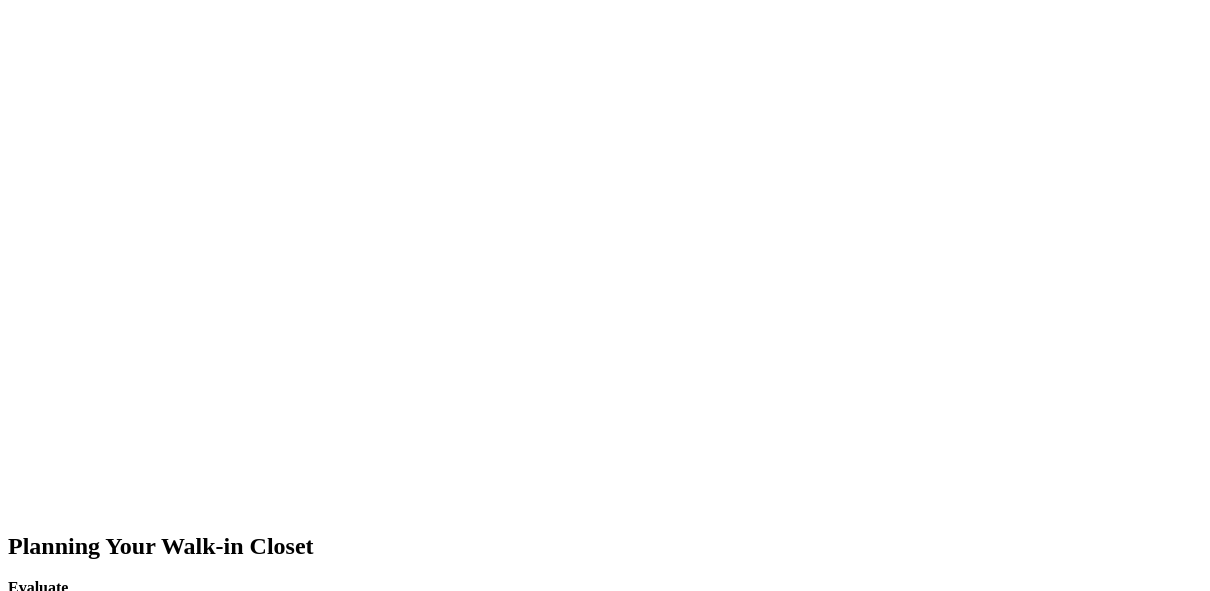 click at bounding box center [-1003, 1622] 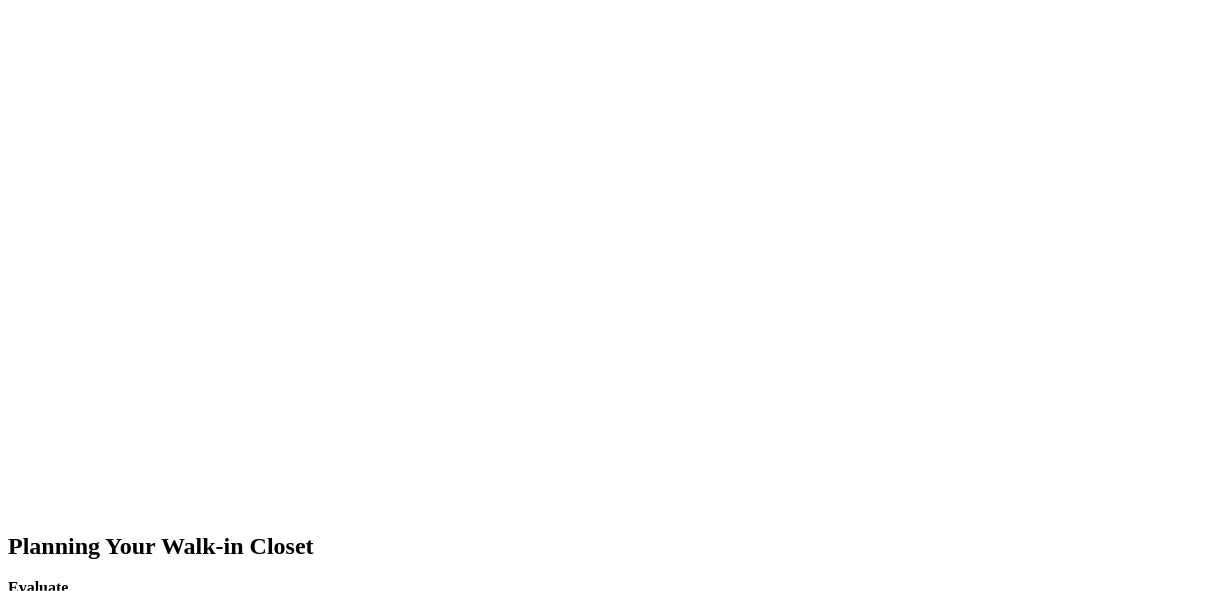 click at bounding box center (8, 7257) 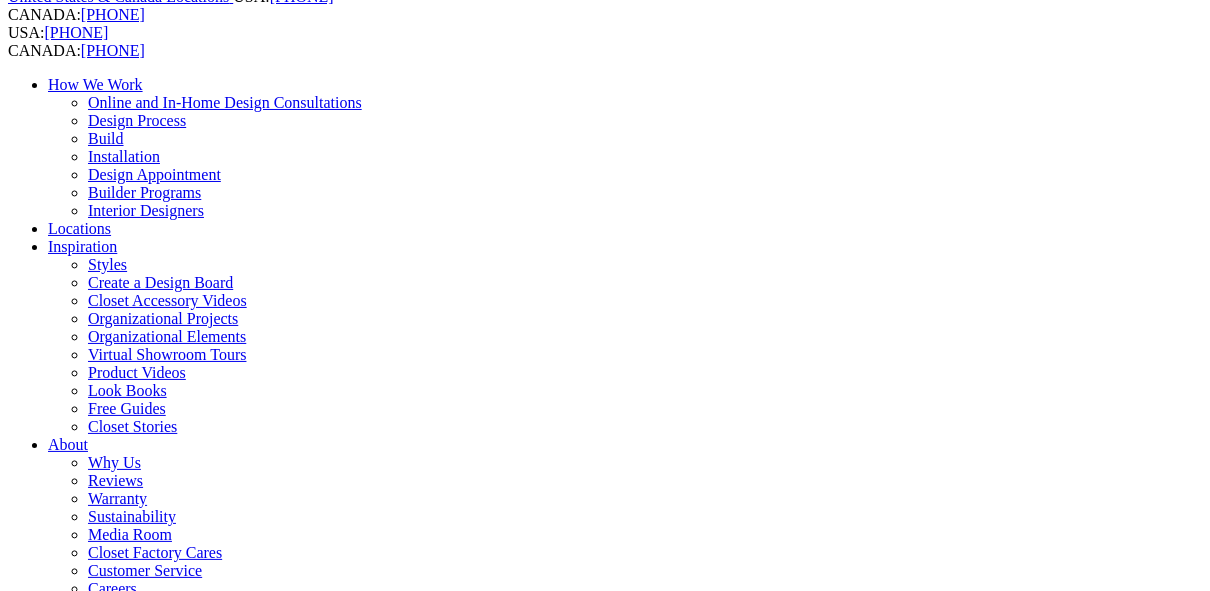 scroll, scrollTop: 0, scrollLeft: 0, axis: both 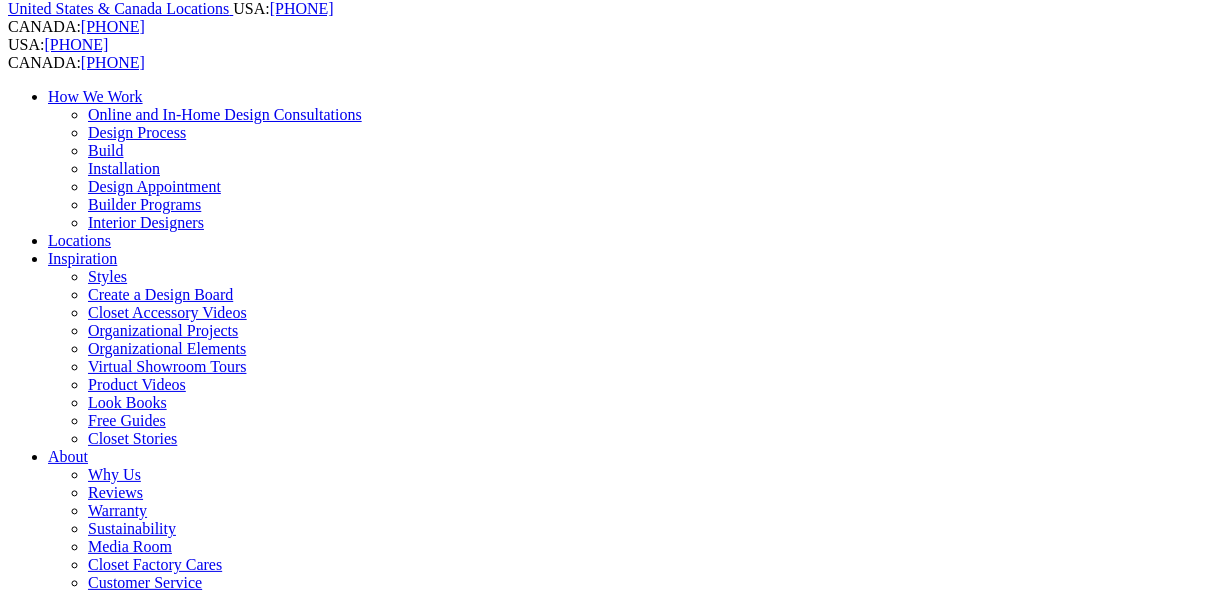 click on "**********" at bounding box center (605, 4692) 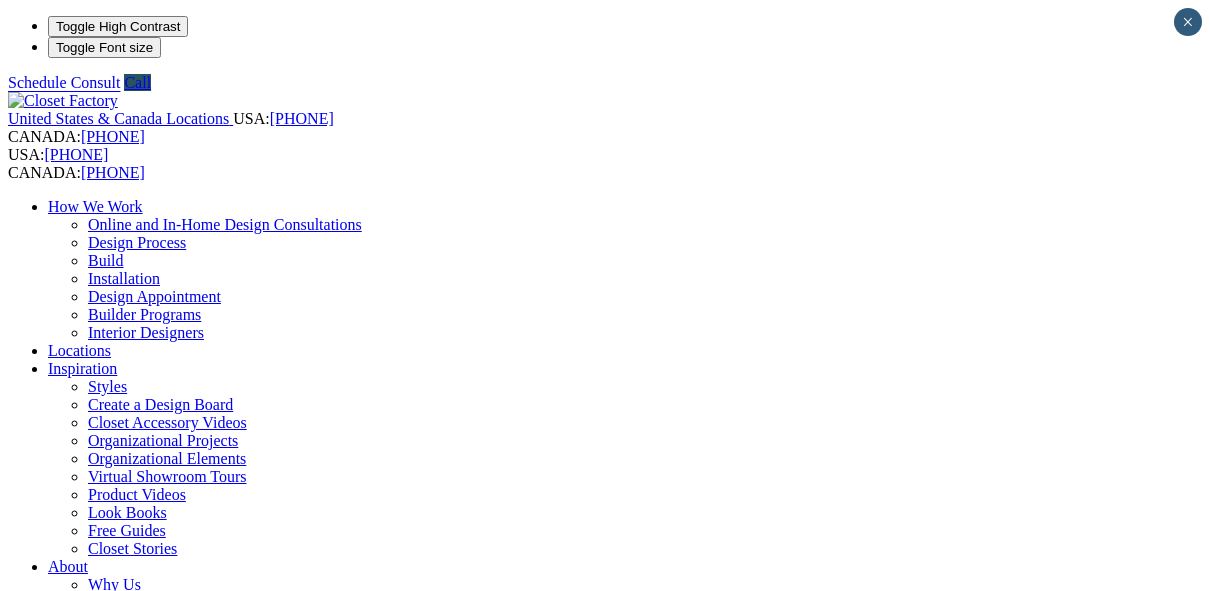 scroll, scrollTop: 0, scrollLeft: 0, axis: both 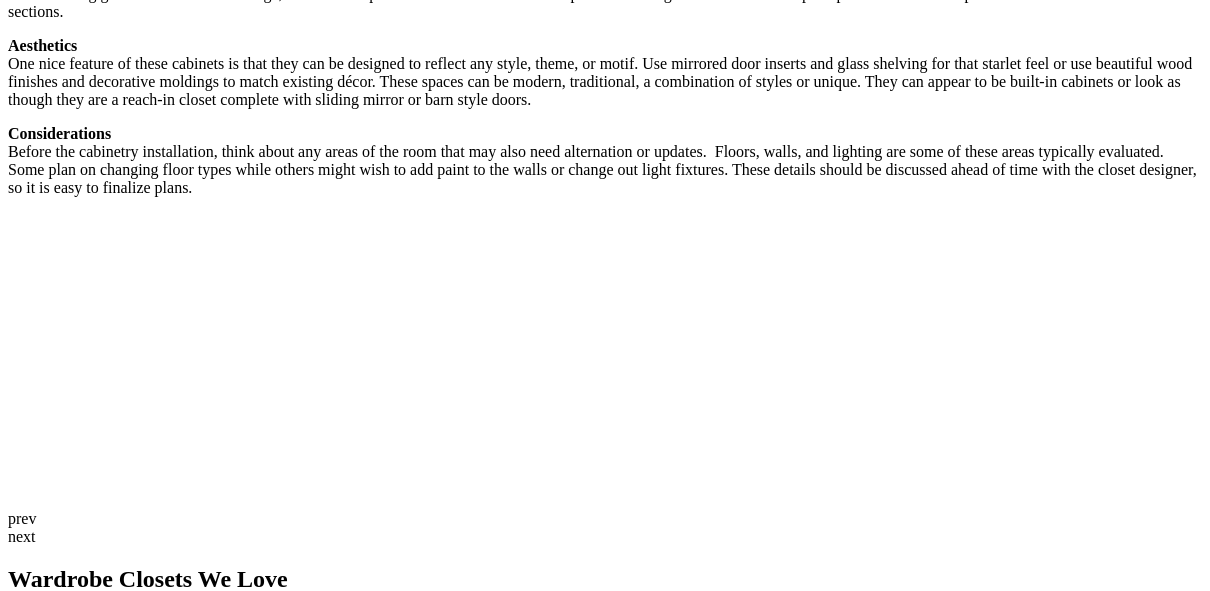 click on "Finesse Systems" at bounding box center [140, -1994] 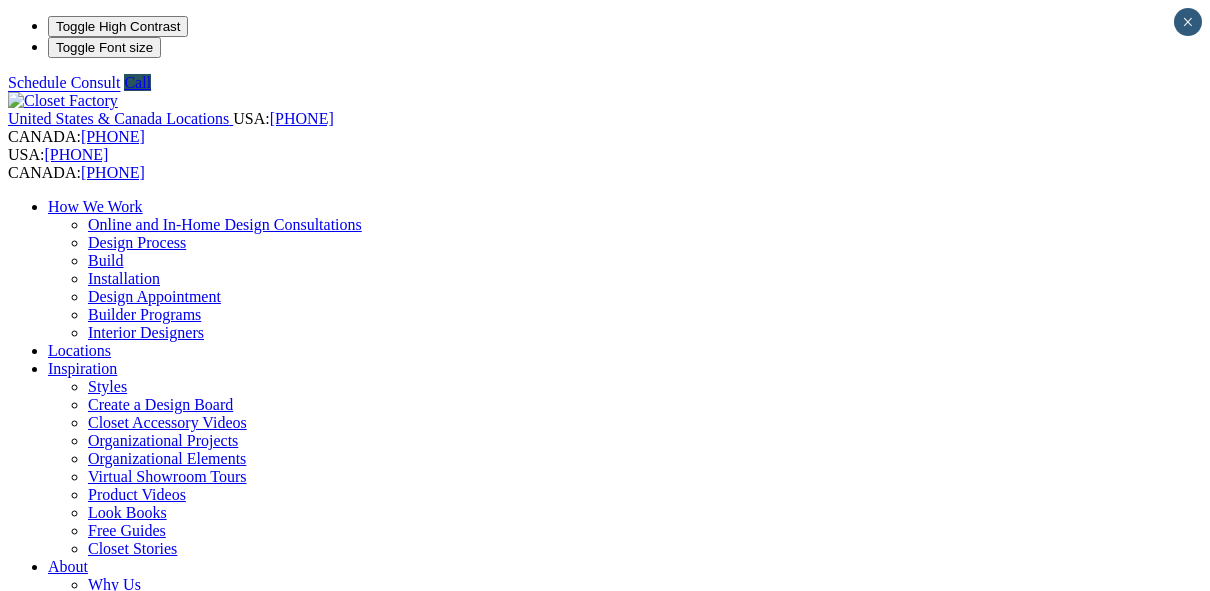 scroll, scrollTop: 0, scrollLeft: 0, axis: both 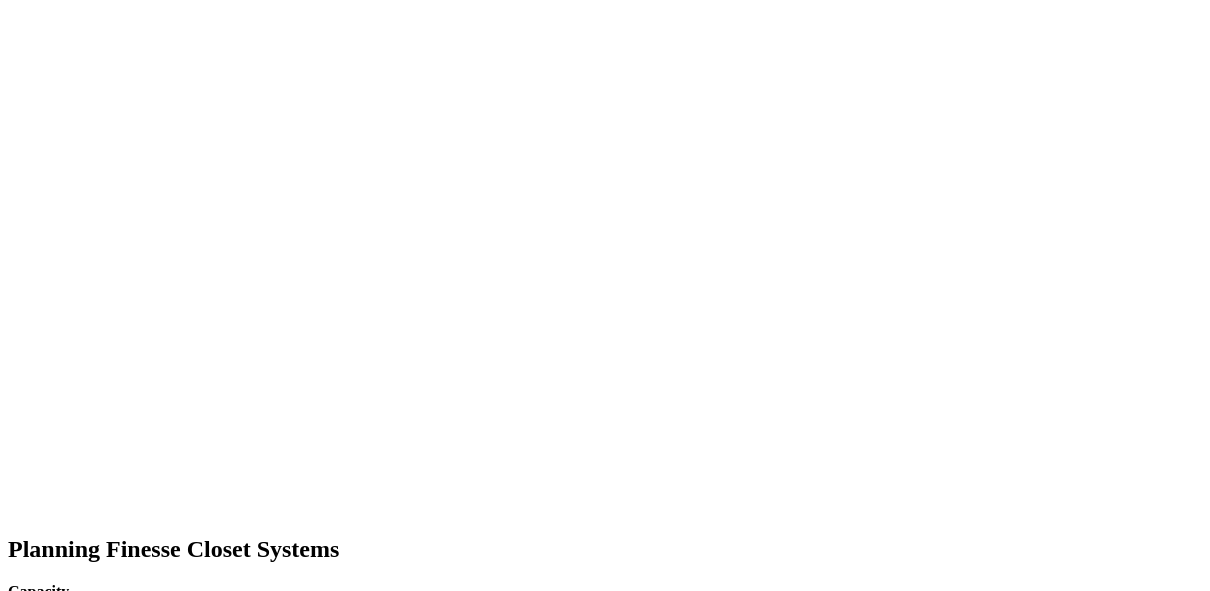 click on "next" at bounding box center [605, 1959] 